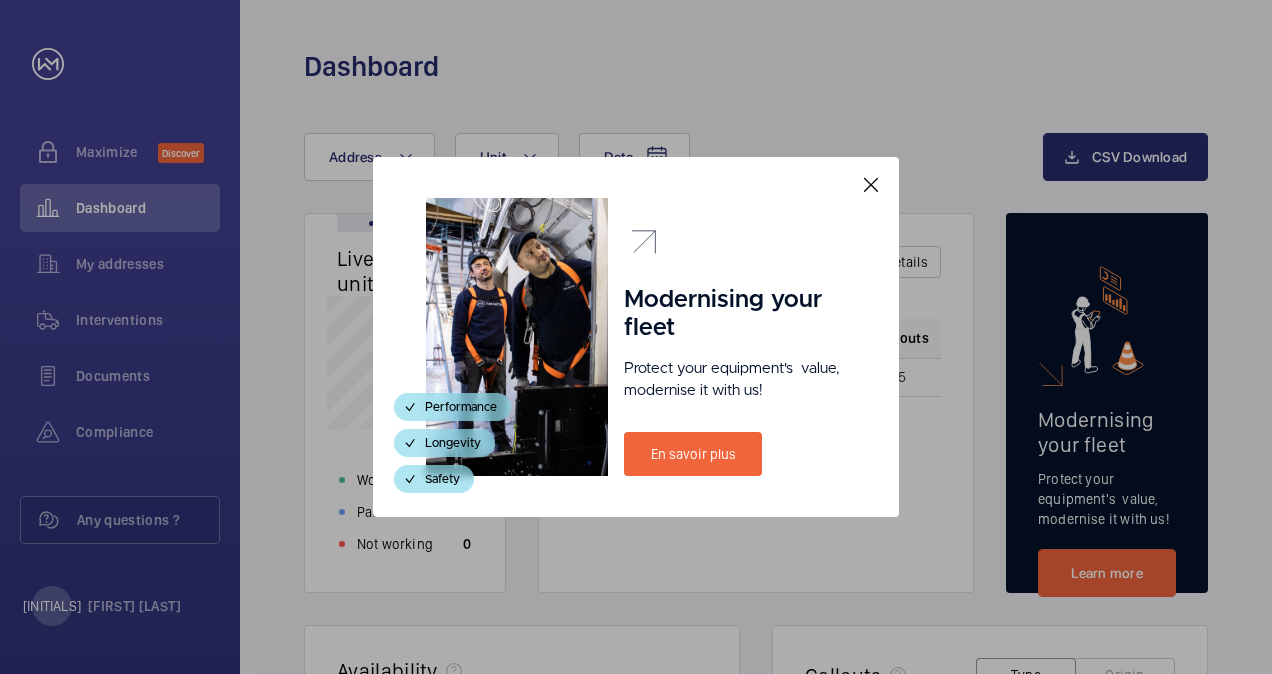 scroll, scrollTop: 0, scrollLeft: 0, axis: both 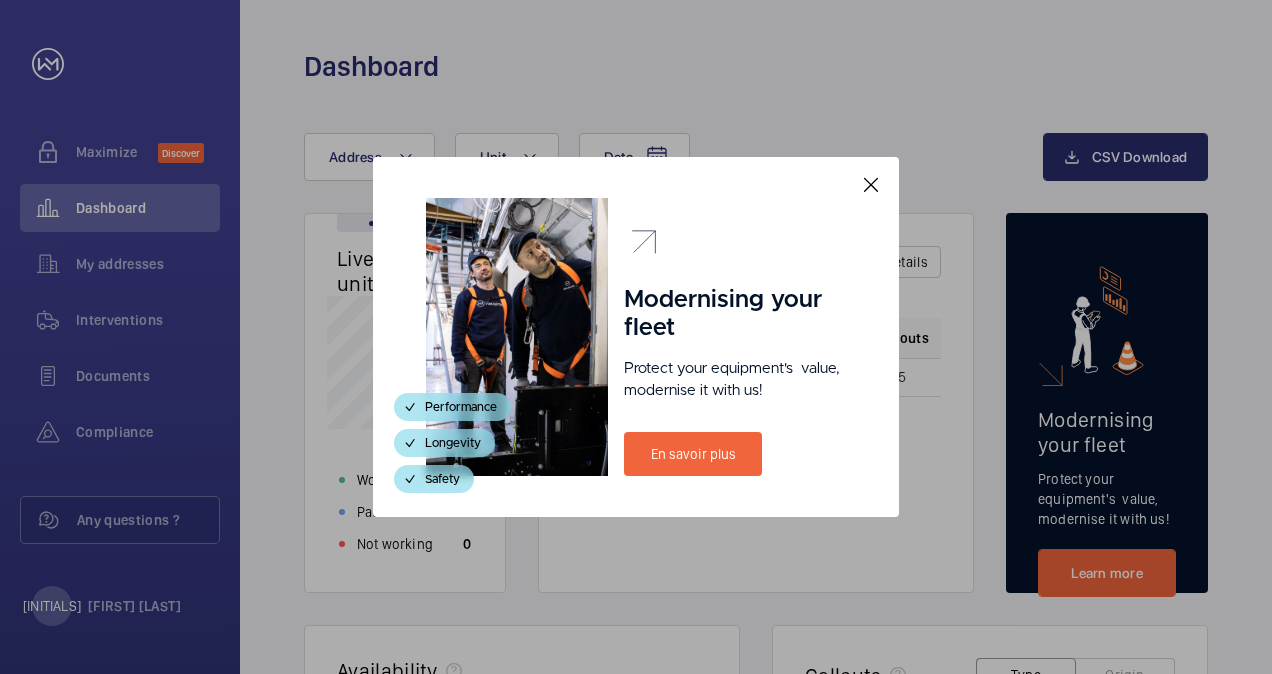 click at bounding box center (636, 337) 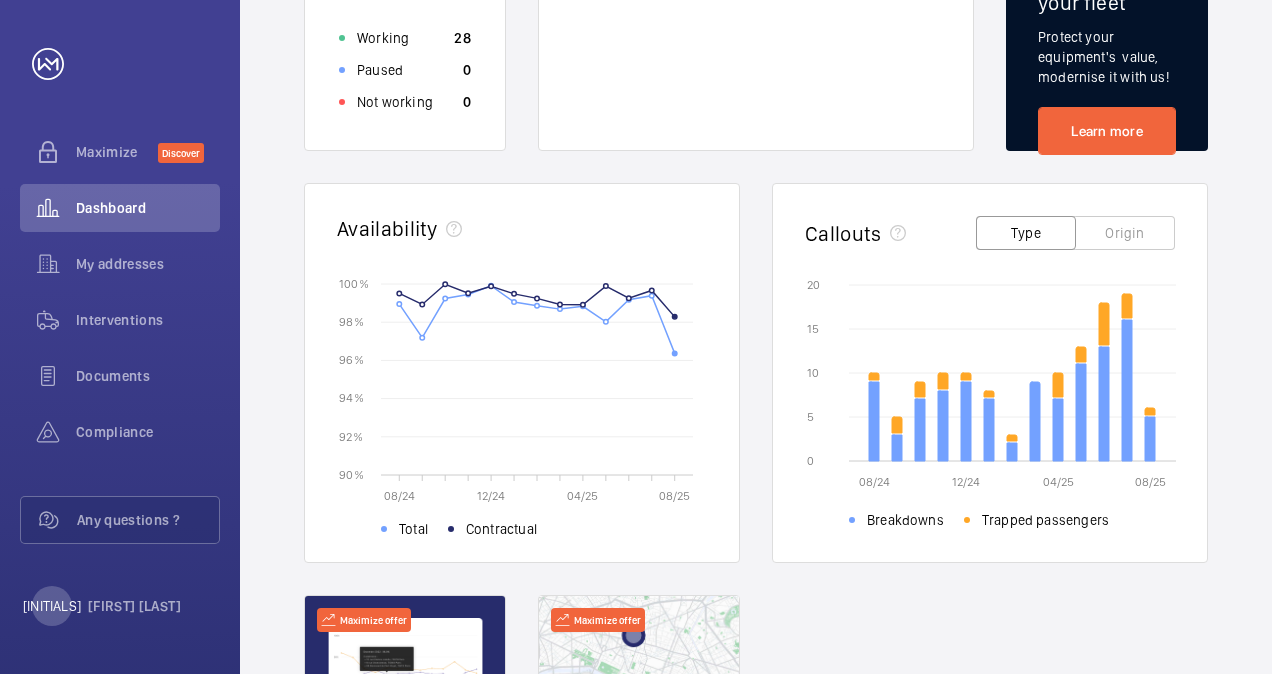 scroll, scrollTop: 445, scrollLeft: 0, axis: vertical 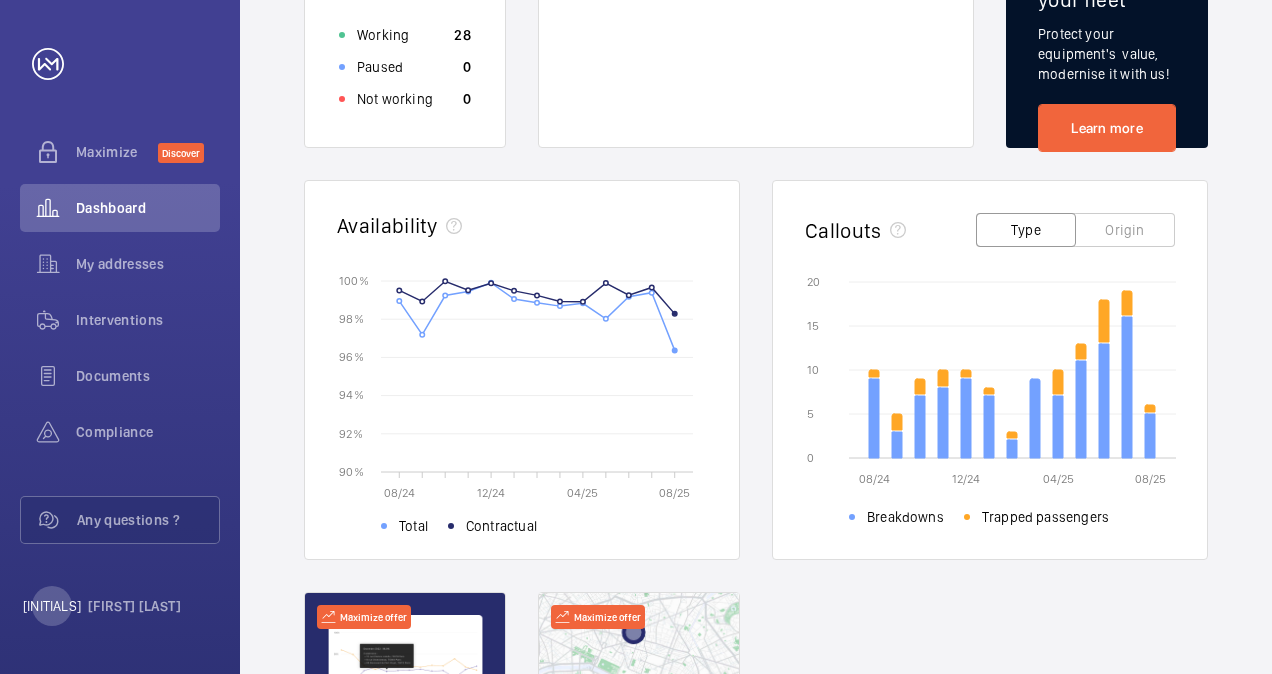 click on "Origin" 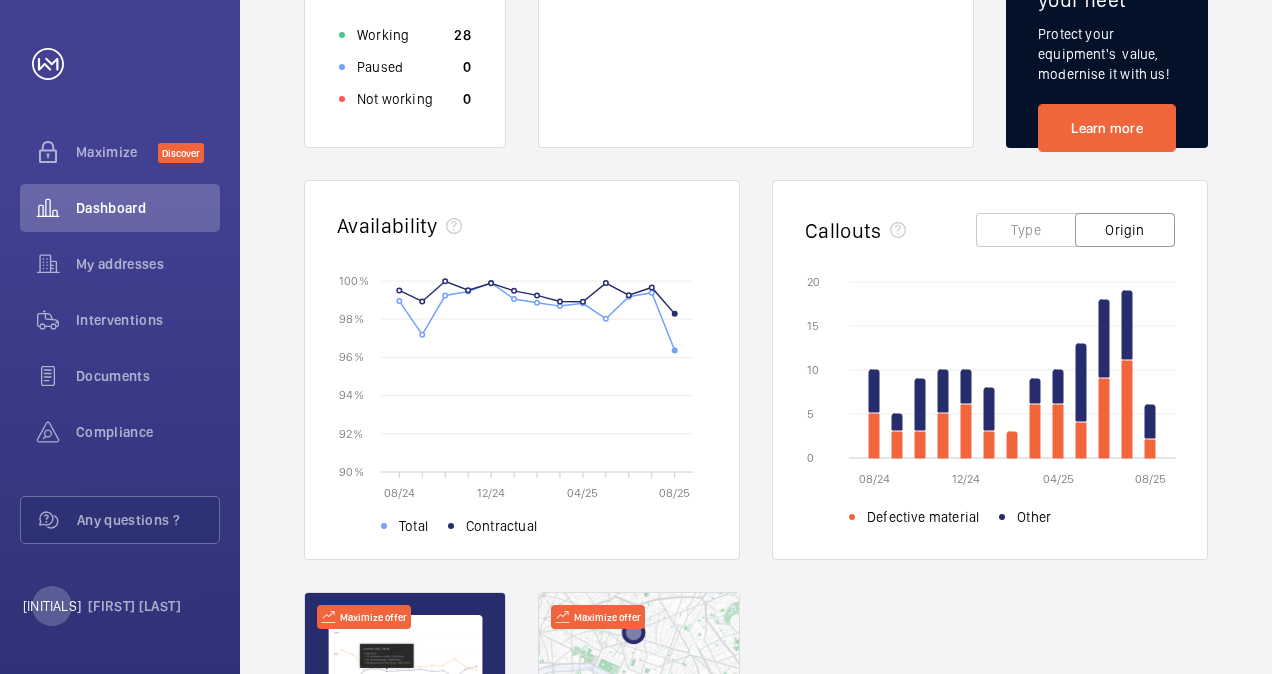 click on "Type" 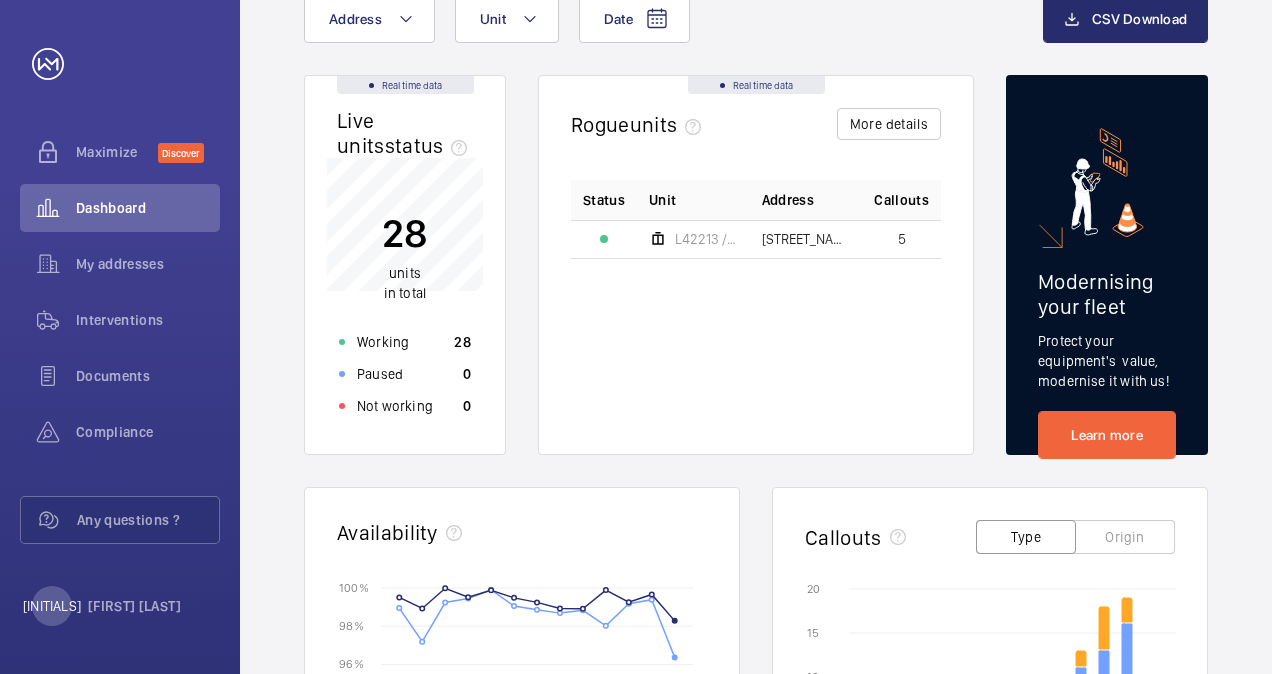 scroll, scrollTop: 136, scrollLeft: 0, axis: vertical 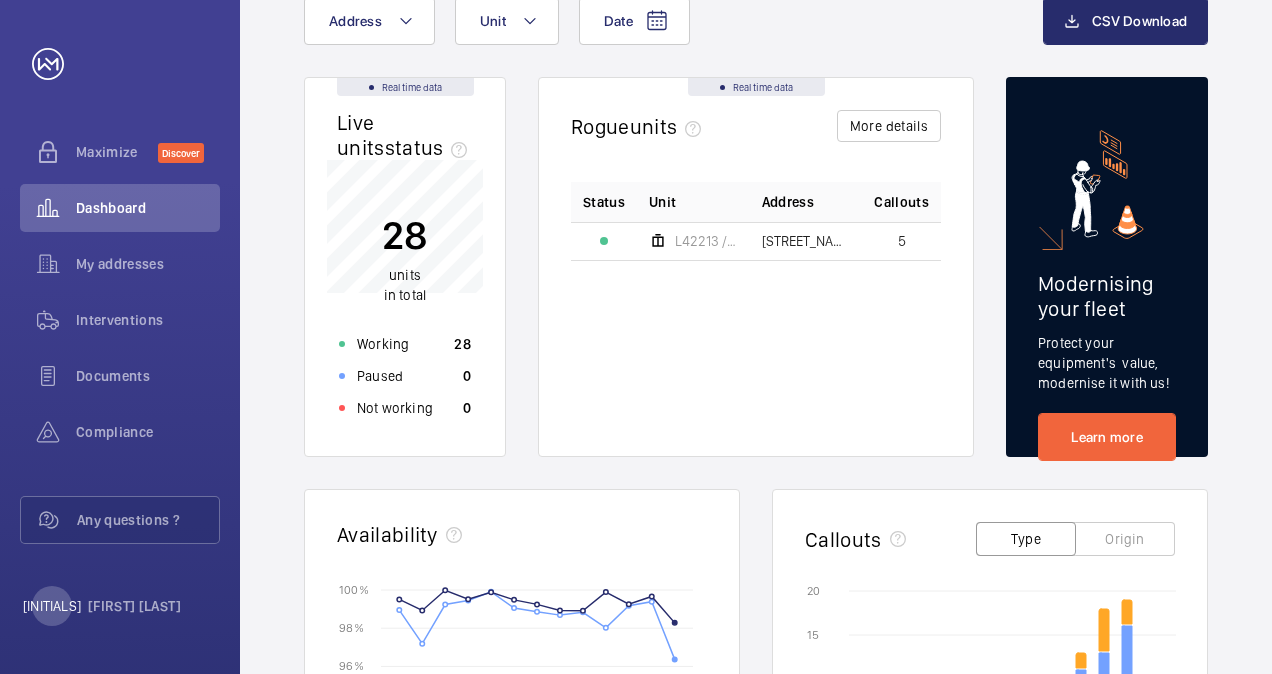 click on "Status Unit Address Callouts L42213 / FL6 [STREET_NAME] - 21 [STREET_NAME]" 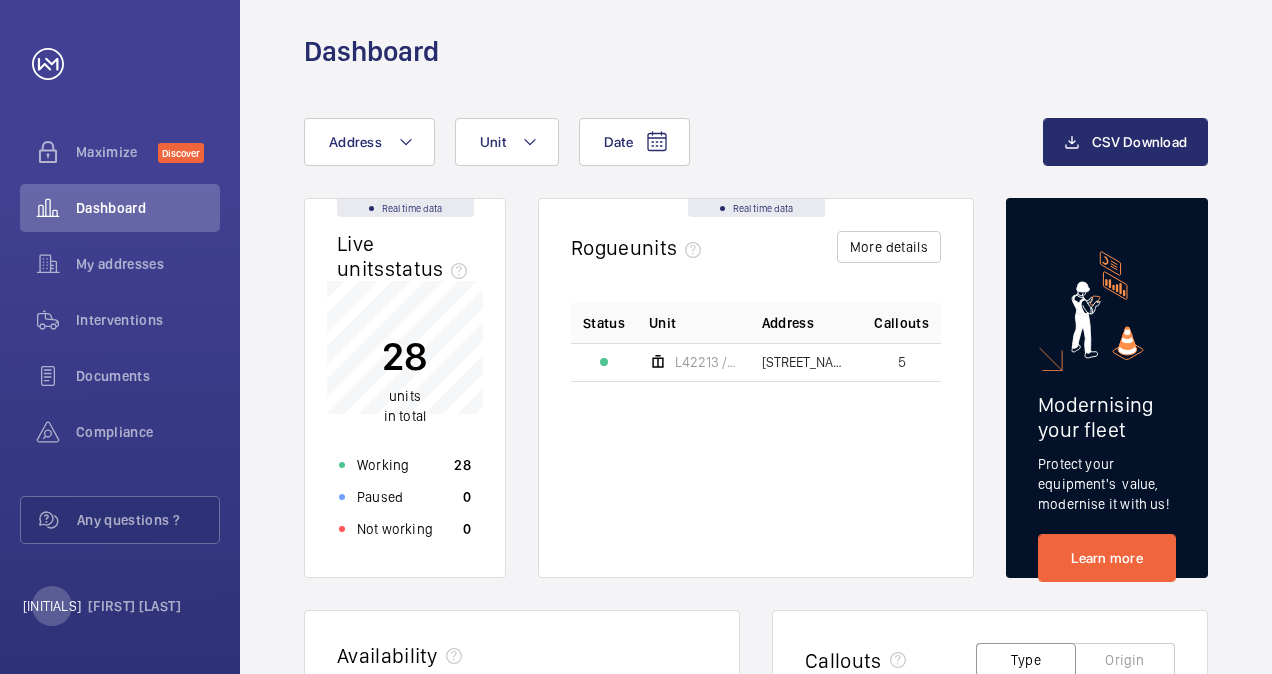 scroll, scrollTop: 14, scrollLeft: 0, axis: vertical 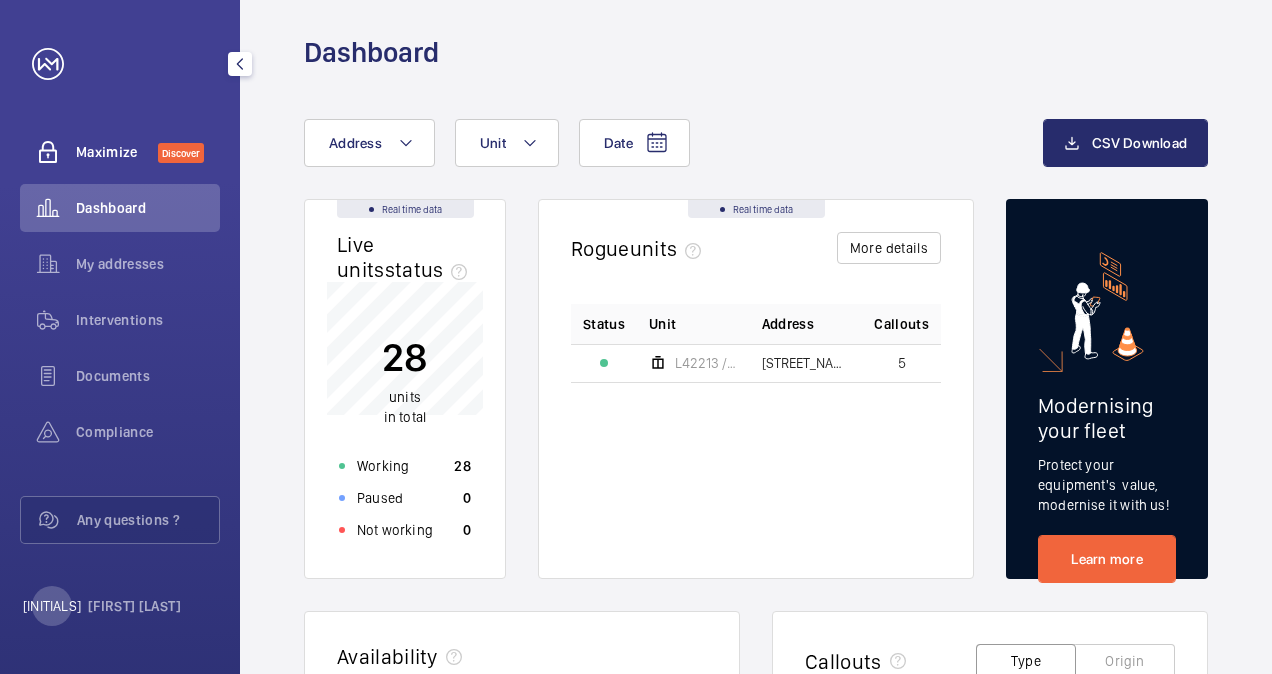 click on "Maximize" 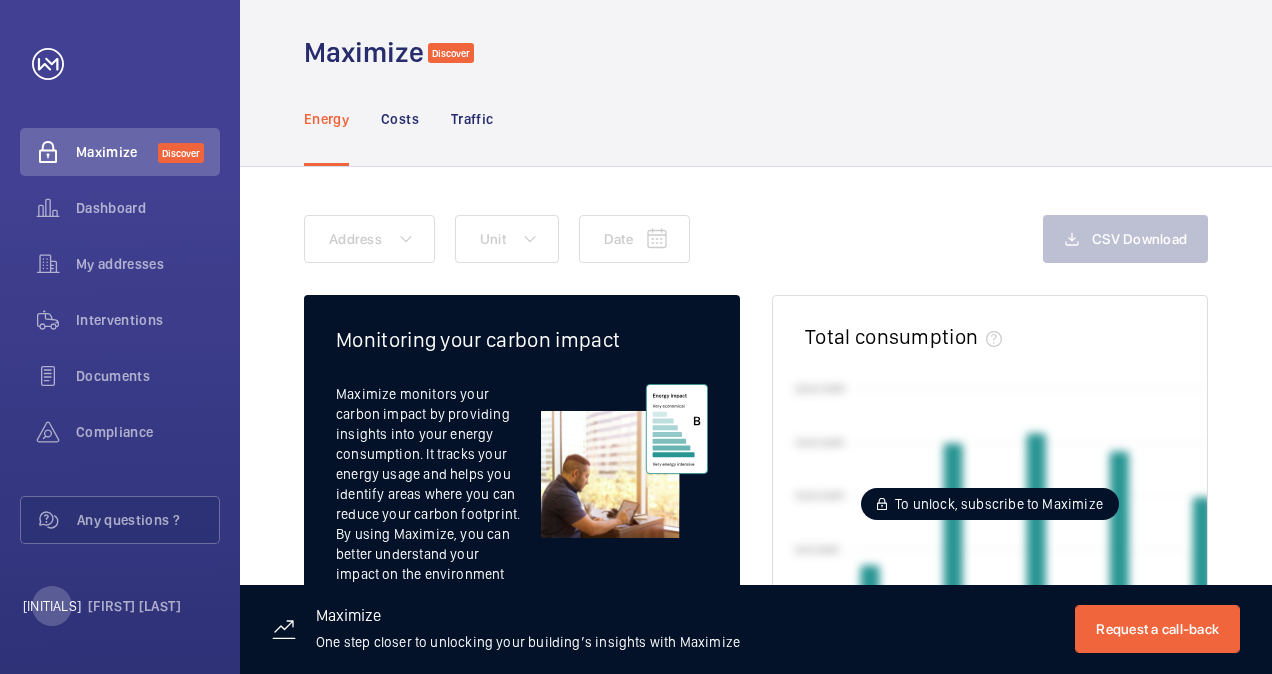 click on "Date Address Unit CSV Download Monitoring your carbon impact Maximize monitors your carbon impact by providing insights into your energy consumption. It tracks your energy usage and helps you identify areas where you can reduce your carbon footprint. By using Maximize, you can better understand your impact on the environment and take steps to reduce it. Measure carbon usage Total consumption To unlock, subscribe to Maximize  [DATE]   [DATE]  0  0  500 kWh  500 kWh  1000 kWh  1000 kWh  1500 kWh  1500 kWh  2000 kWh  2000 kWh  Average energy consumption by day of week To unlock, subscribe to Maximize  M   T   W   T   F   S   S  0  0  10 kWh  10 kWh  20 kWh  20 kWh  30 kWh  30 kWh  40 kWh  40 kWh  50 kWh  50 kWh  60 kWh  60 kWh  70 kWh  70 kWh  Energy distribution To unlock, subscribe to Maximize Quadriplex A 9 Quadriplex A 2 Quadriplex B  6 Quadriplex A 2 Quadriplex parking B  7 Quadriplex B Energy cost  SGD0.30/kWh  Comparator Compare your addresses data Compare 3D Map Visualize your data on the map" 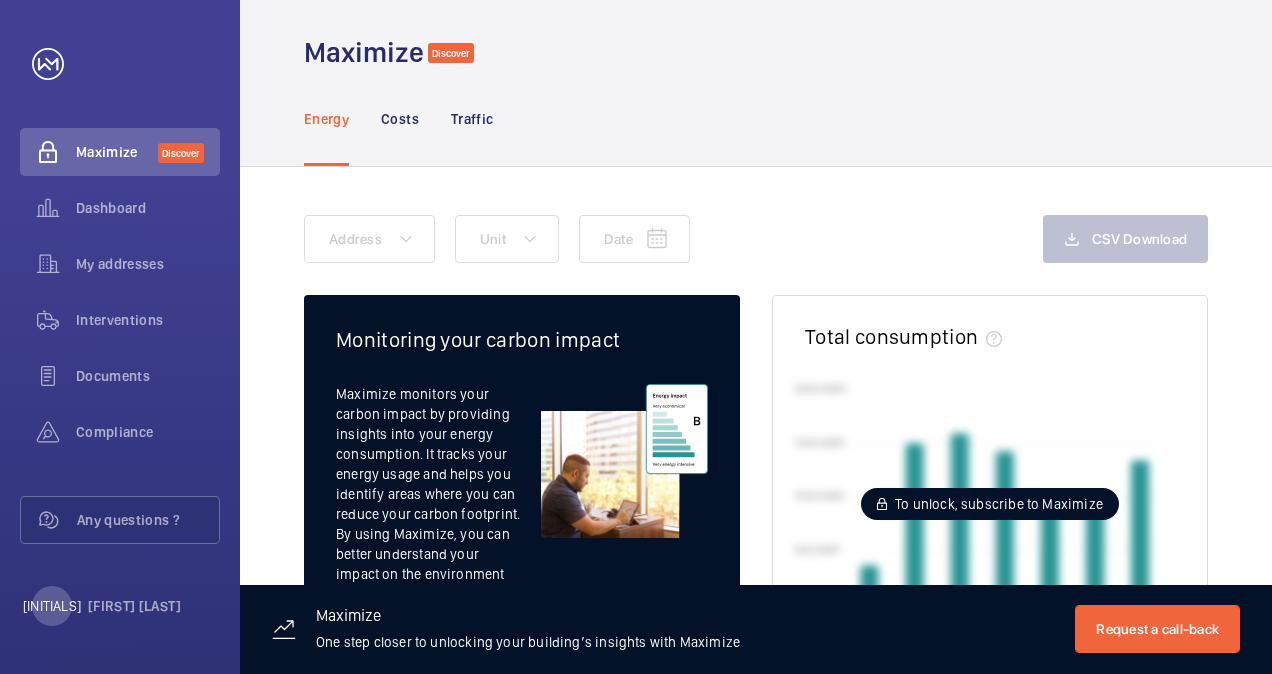 click on "Energy Costs Traffic" 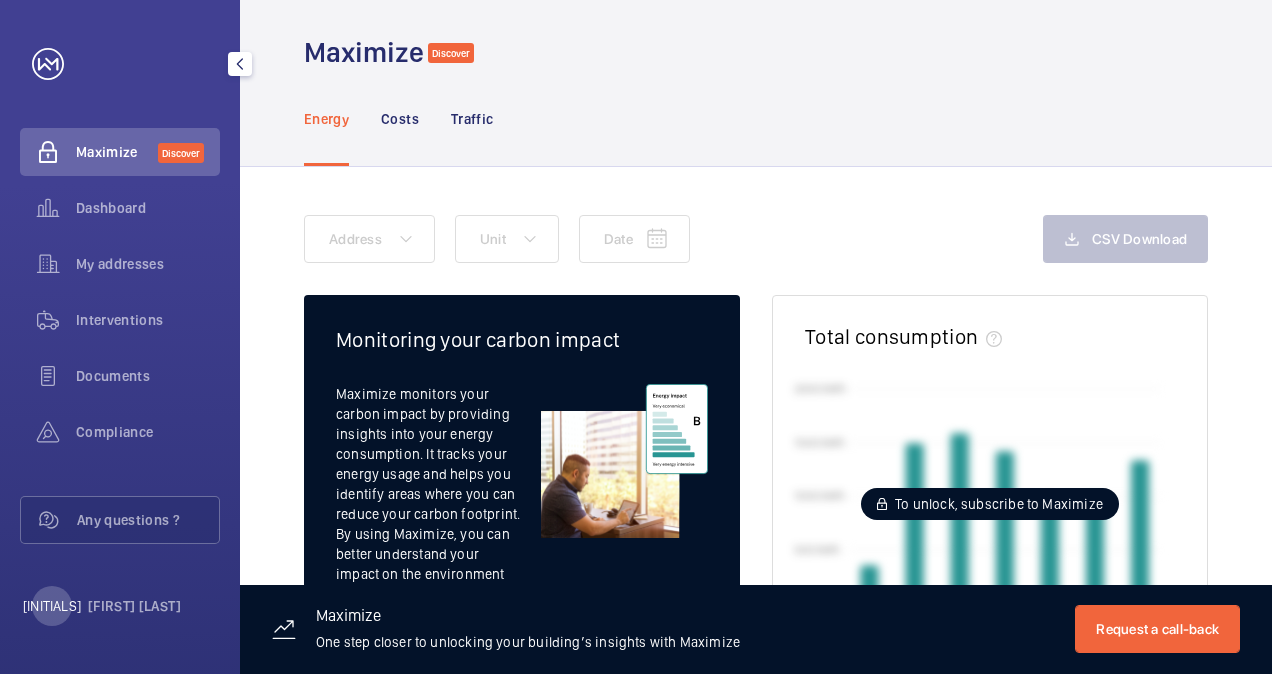 click on "Maximize  Discover" 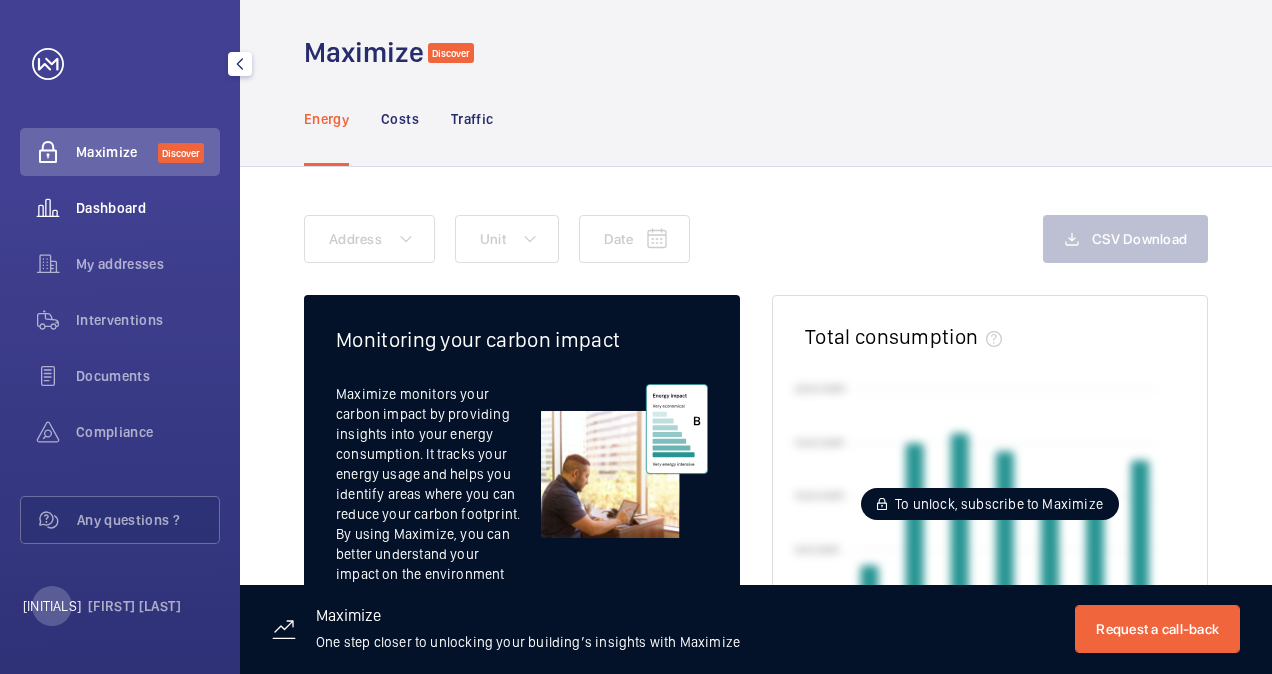 click on "Dashboard" 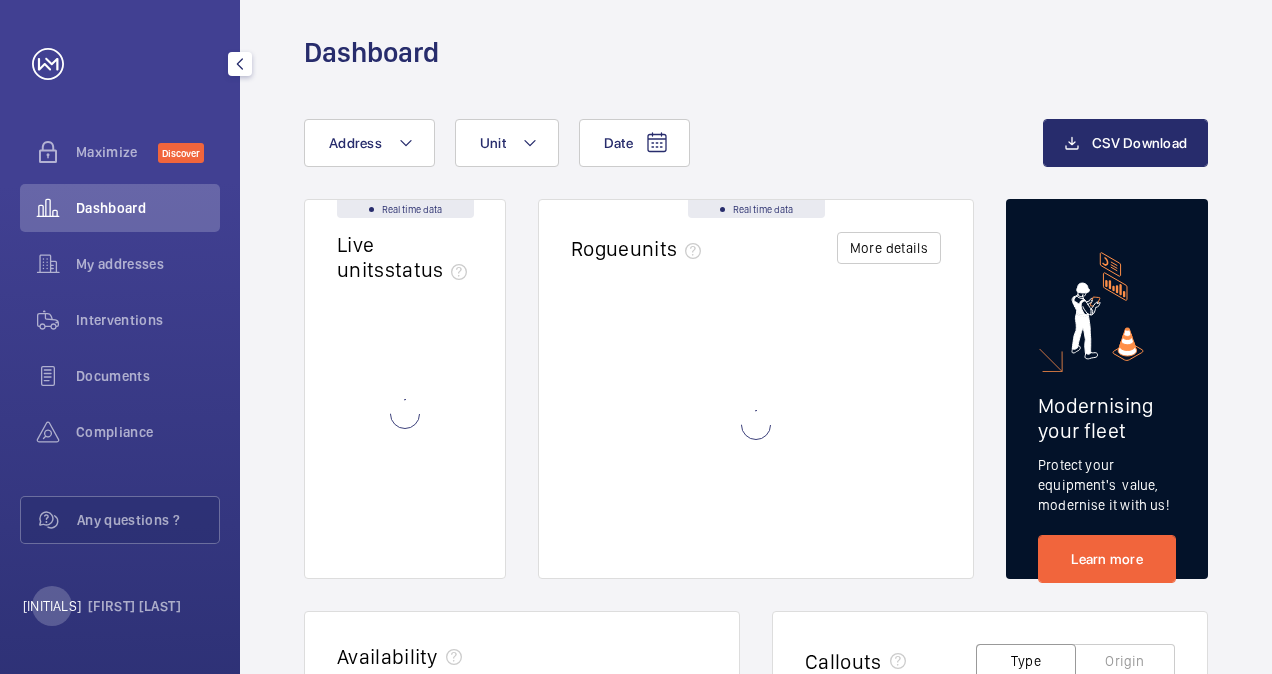 scroll, scrollTop: 0, scrollLeft: 0, axis: both 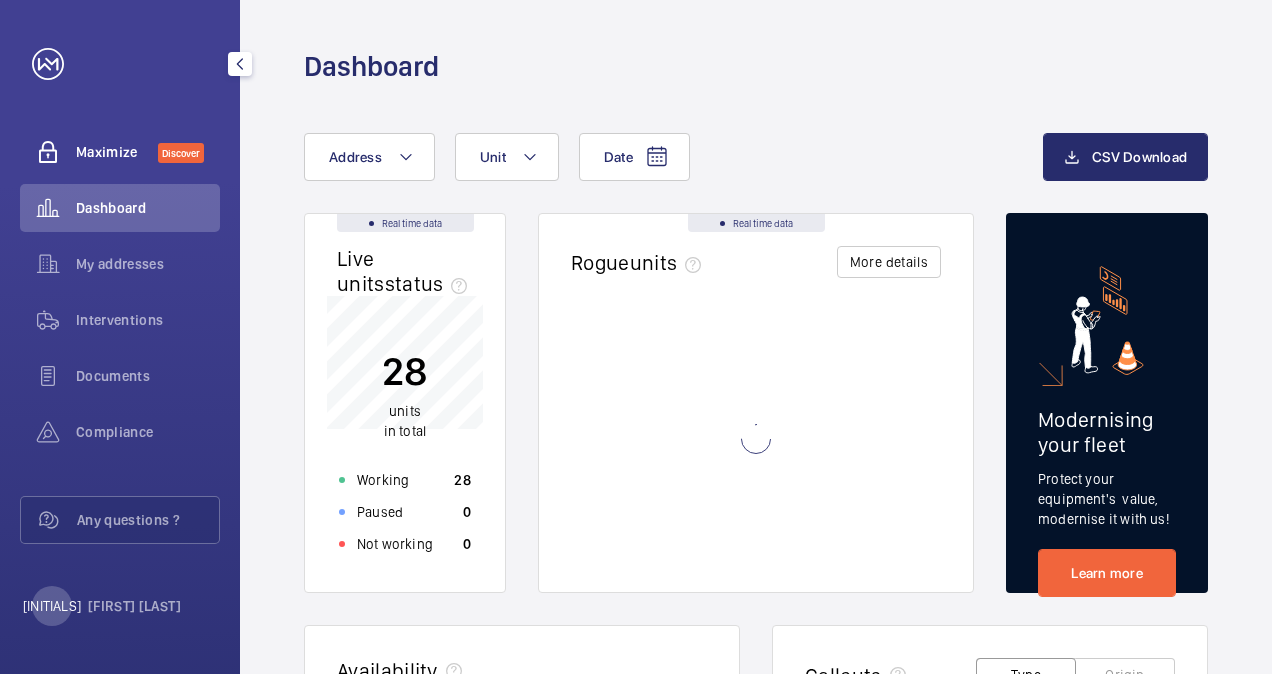click on "Maximize" 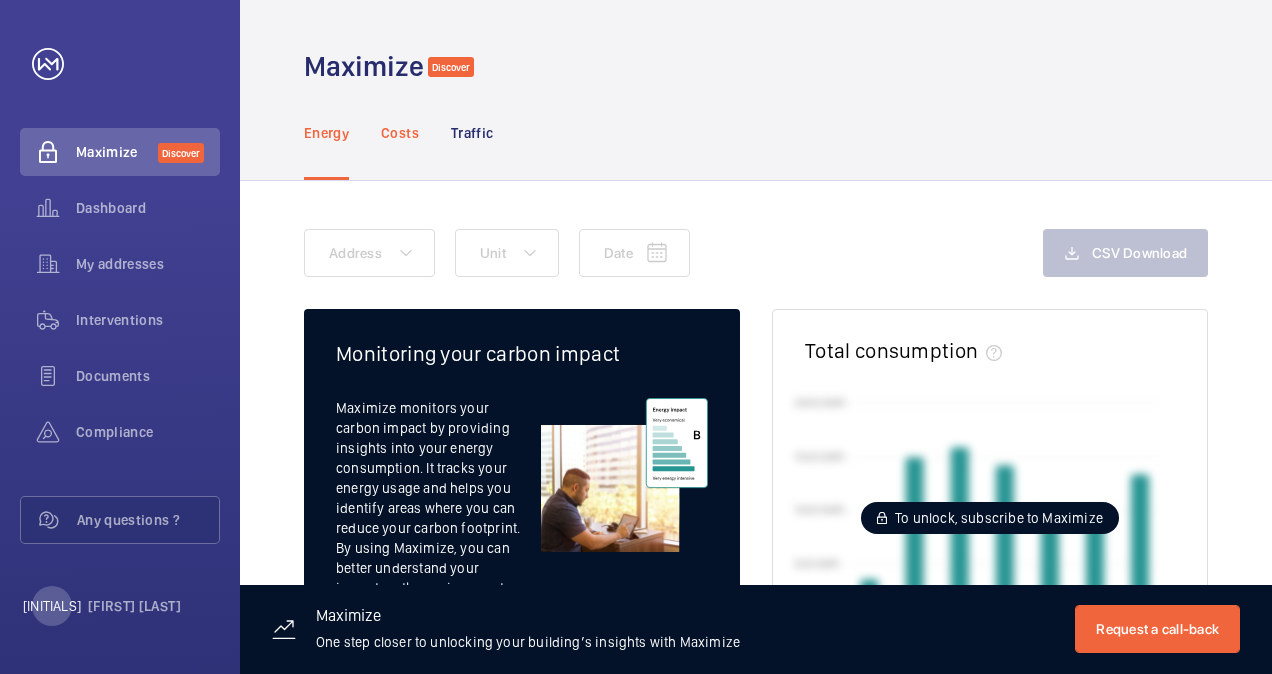 click on "Costs" 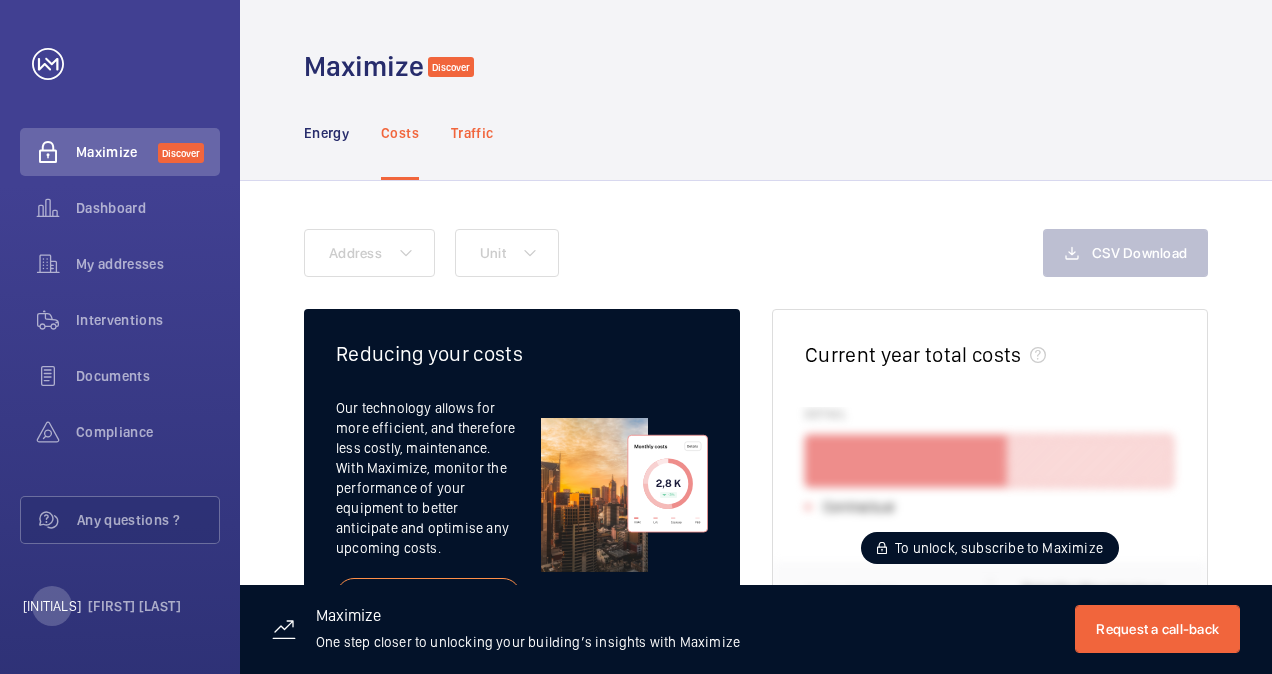 click on "Traffic" 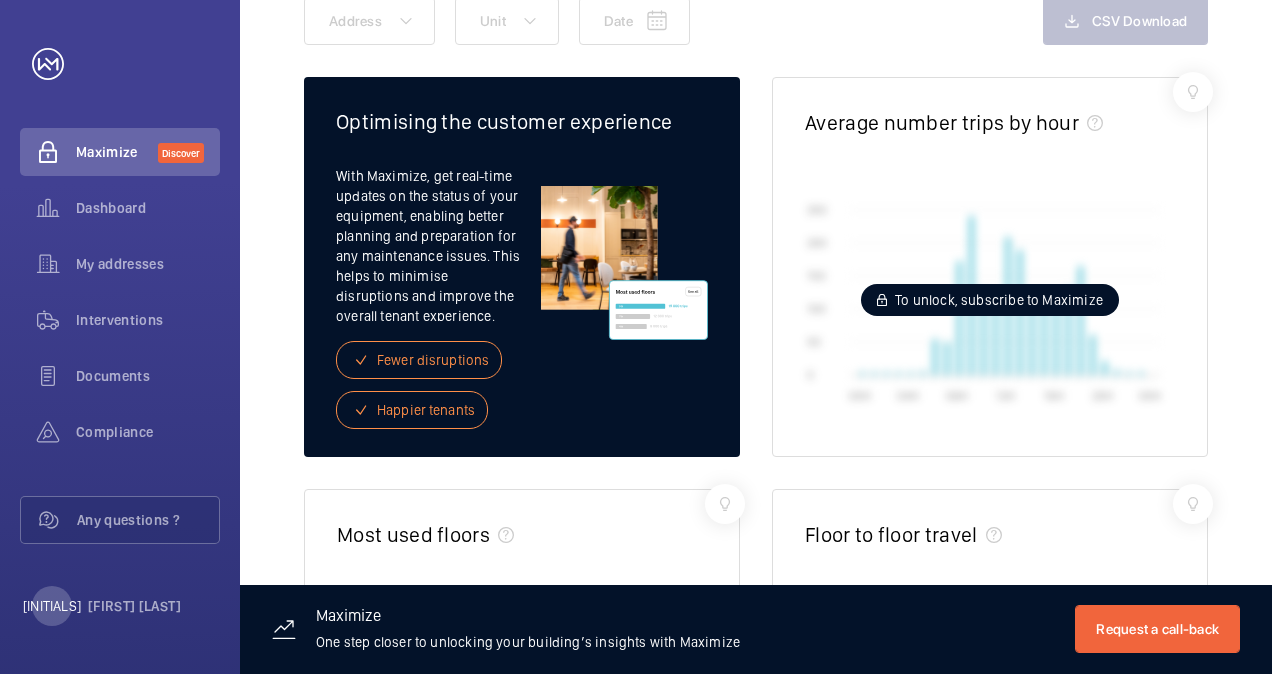 scroll, scrollTop: 233, scrollLeft: 0, axis: vertical 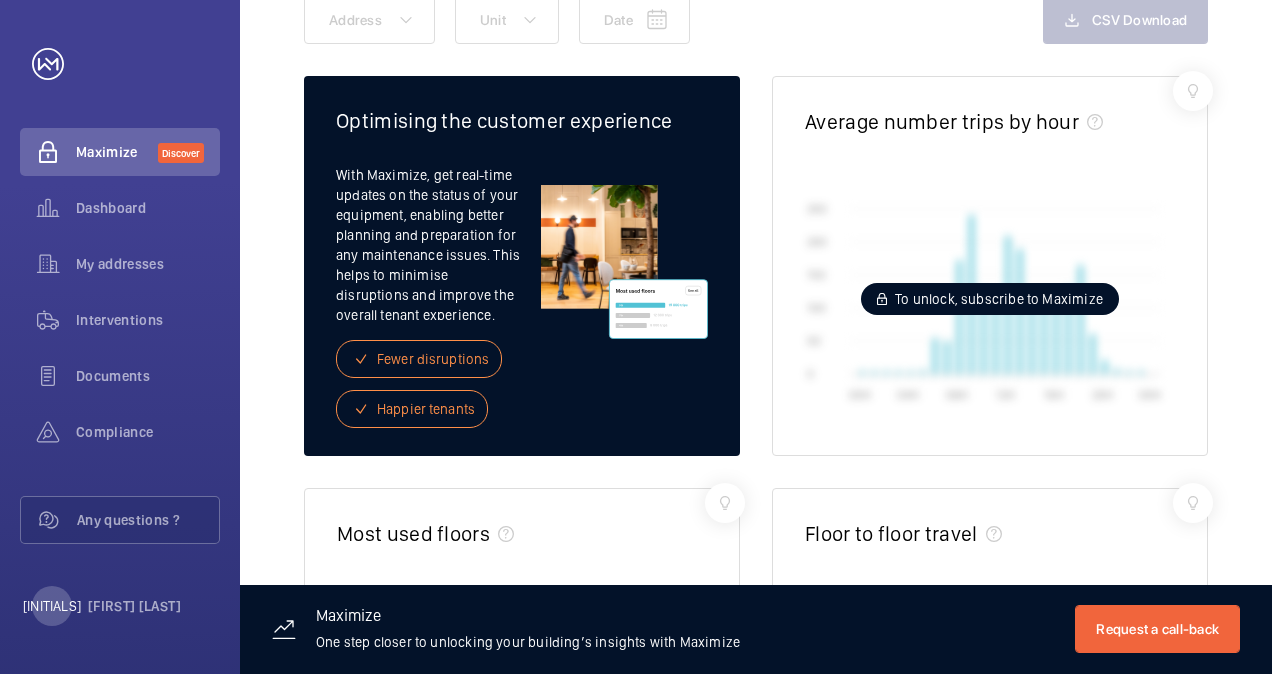 click on "Optimising the customer experience With Maximize, get real-time updates on the status of your equipment, enabling better planning and preparation for any maintenance issues. This helps to minimise disruptions and improve the overall tenant experience. Fewer disruptions Happier tenants Average number trips by hour To unlock, subscribe to Maximize  00H   04H   08H   12H   16H   20H   00H  0  0  50  50  100  100  150  150  200  200  250  250  Most used floors To unlock, subscribe to Maximize  2ND   6TH   3RD   5TH   7TH  0  0  2,000  2,000  4,000  4,000  6,000  6,000  8,000  8,000  Floor to floor travel To unlock, subscribe to Maximize 58,006 Floor to floor trips 0 th  and 2 nd 12% -1 th  and 0 th 10% 0 th  and 3 rd 7% 0 th  and 6 th 7% -2 th  and 0 th 6% 0 th  and 5 th 4% Others 53% Unit usage Most used Least used To unlock, subscribe to Maximize  0   16K  Quadriplex A 2 45KSI753  Quadriplex A 2 4...  Quadriplex A 9 45KSI761  Quadriplex A 9 4...  Quadriplex B  6 45KSI757  Quadriplex B  6 ...  Comparator Compare" 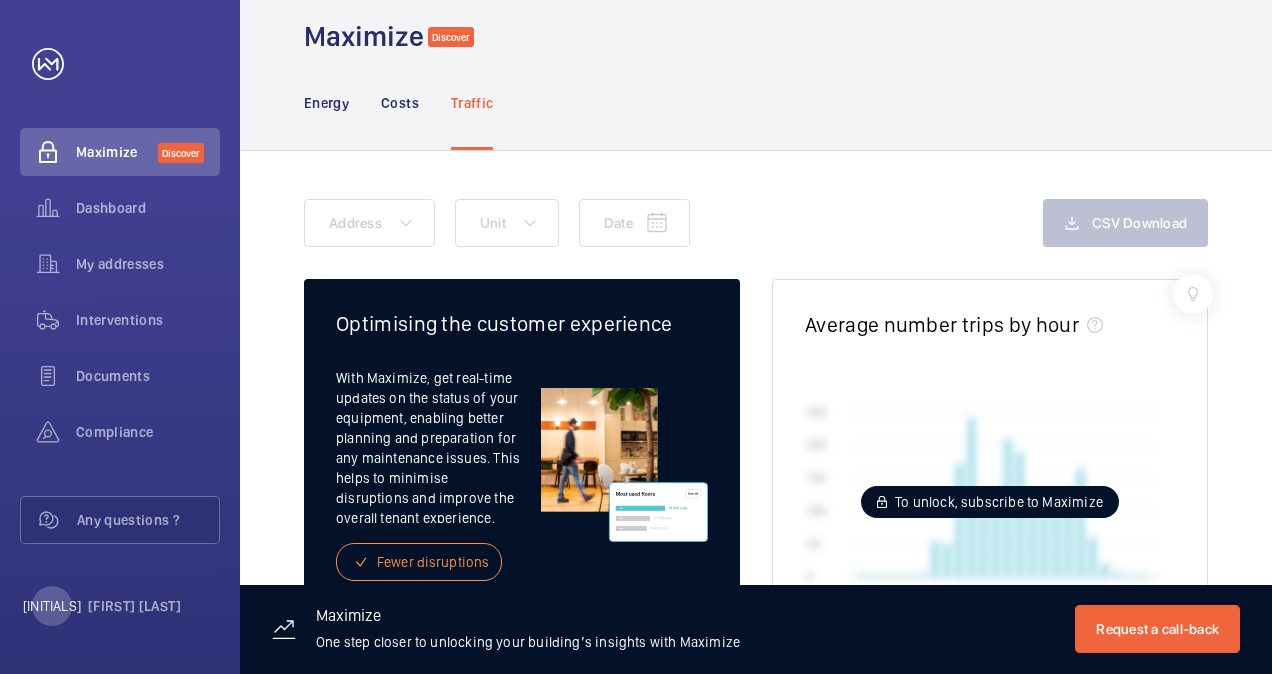 scroll, scrollTop: 24, scrollLeft: 0, axis: vertical 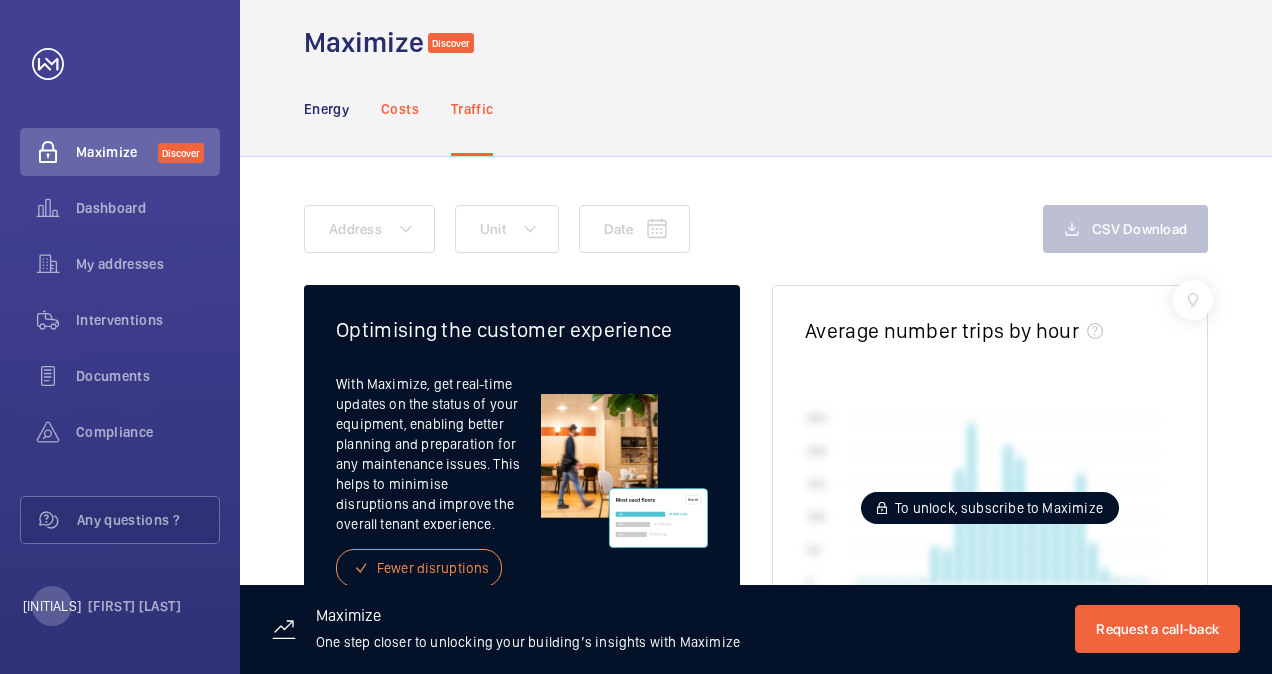 click on "Costs" 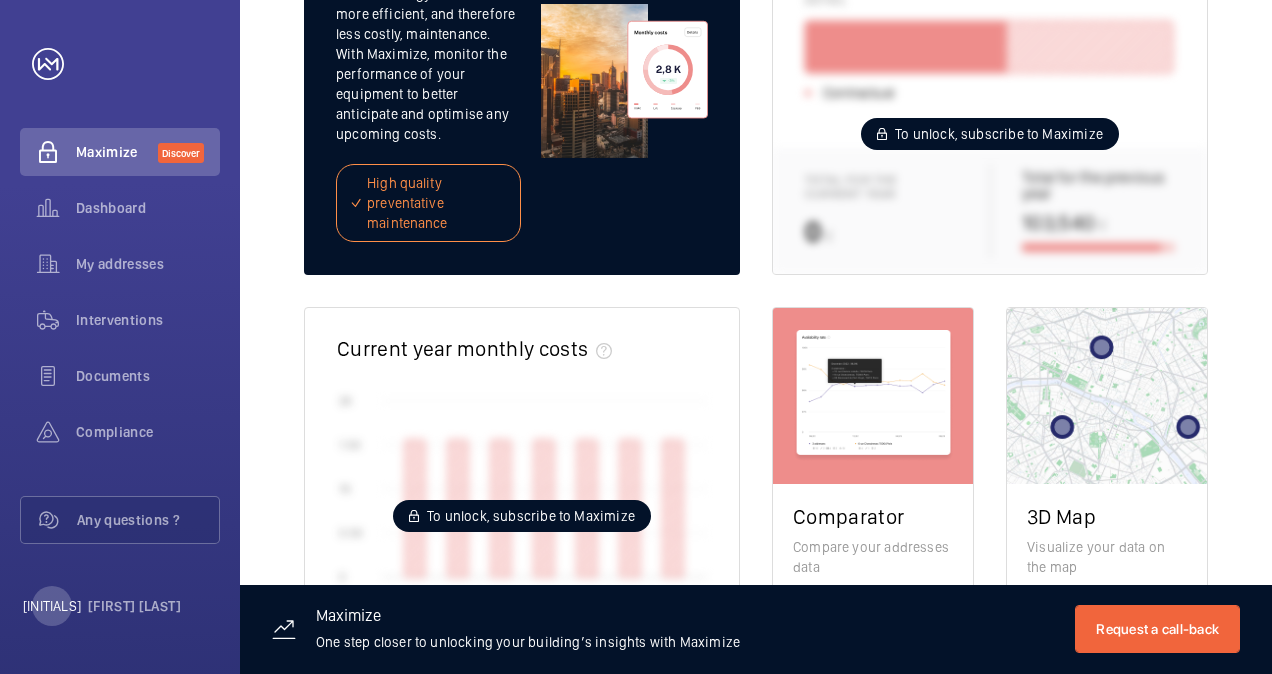 scroll, scrollTop: 0, scrollLeft: 0, axis: both 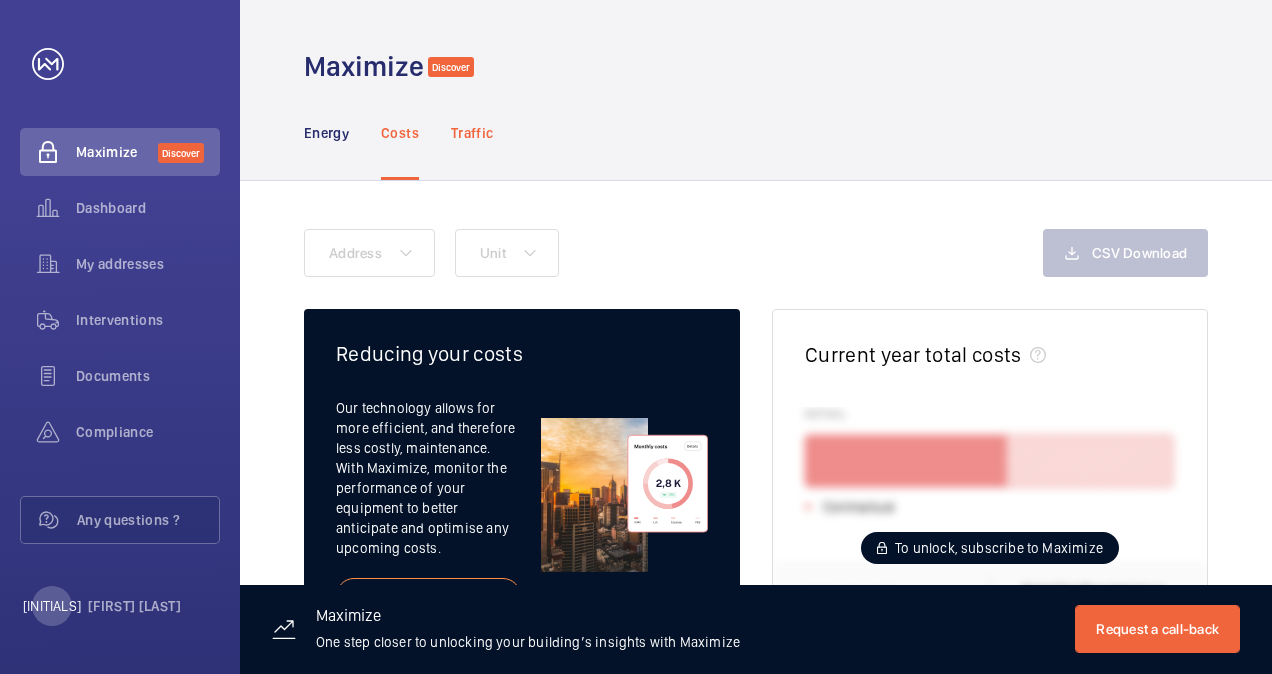 click on "Traffic" 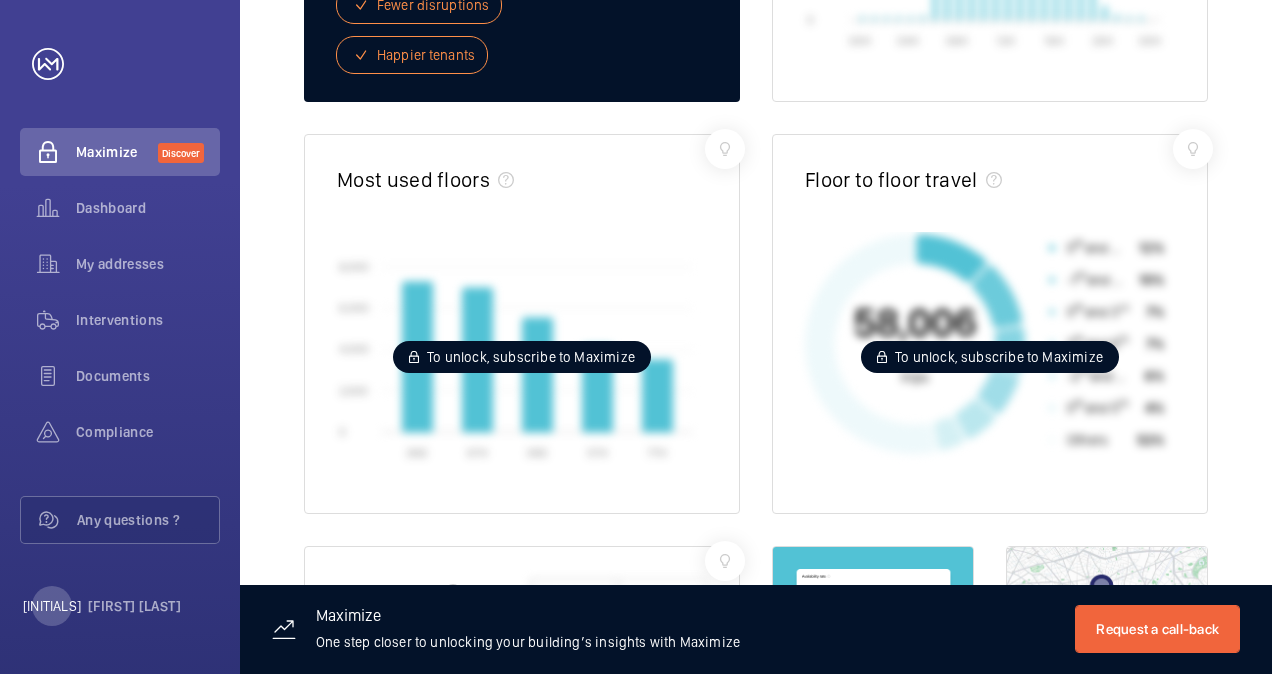 scroll, scrollTop: 0, scrollLeft: 0, axis: both 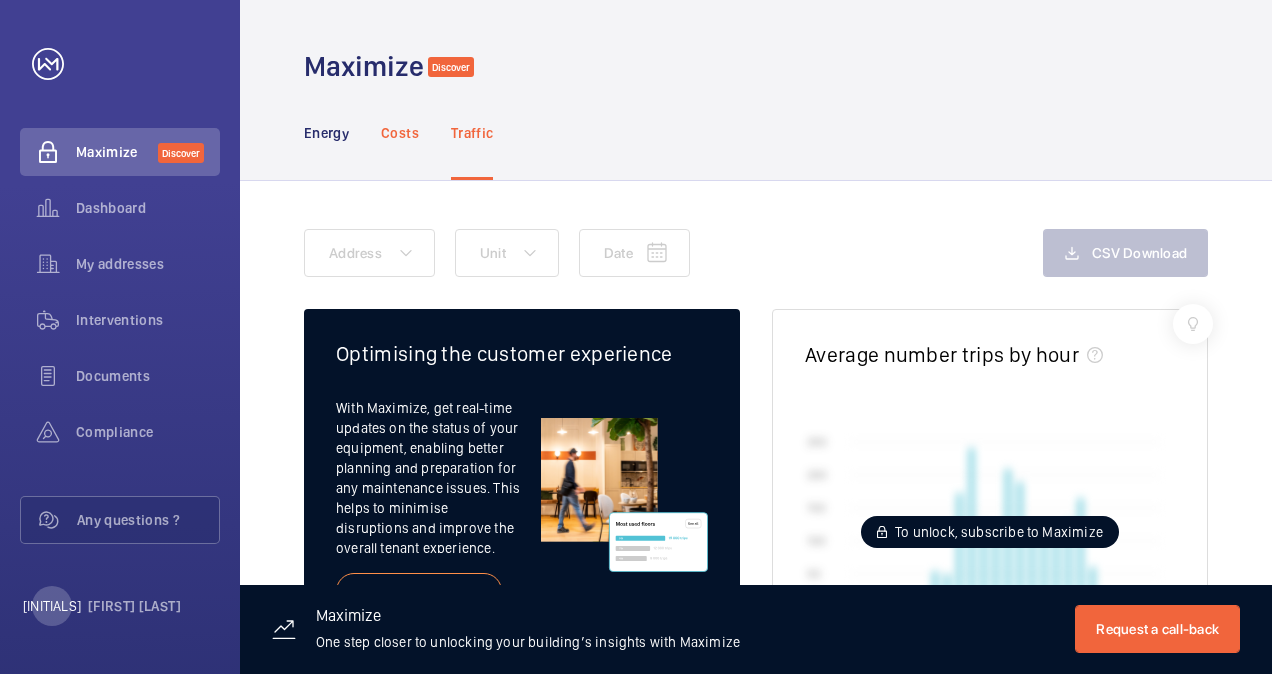 click on "Costs" 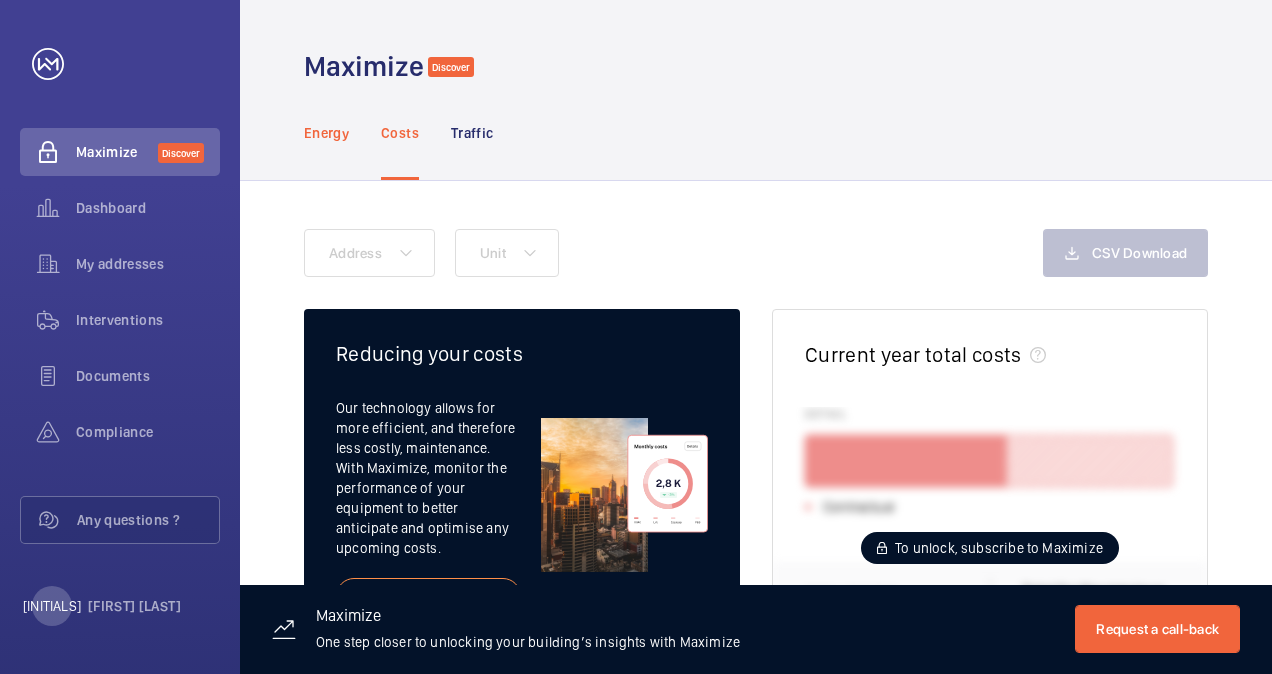 click on "Energy" 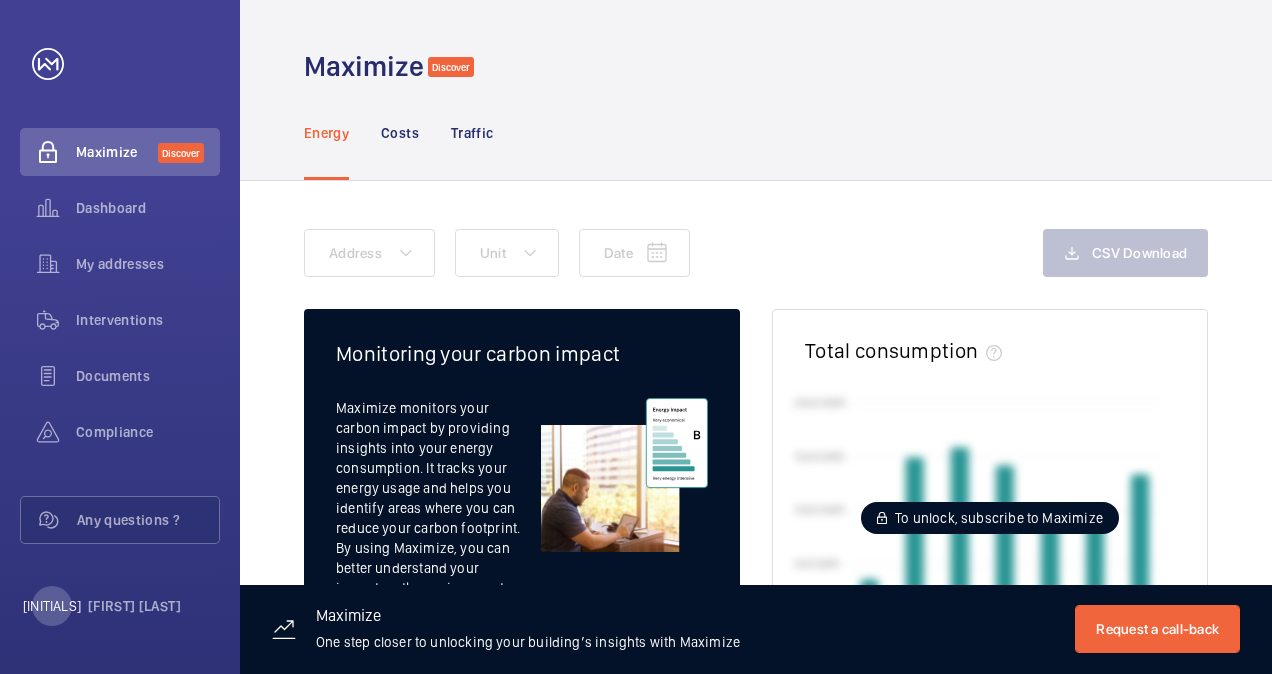 click on "Energy Costs Traffic" 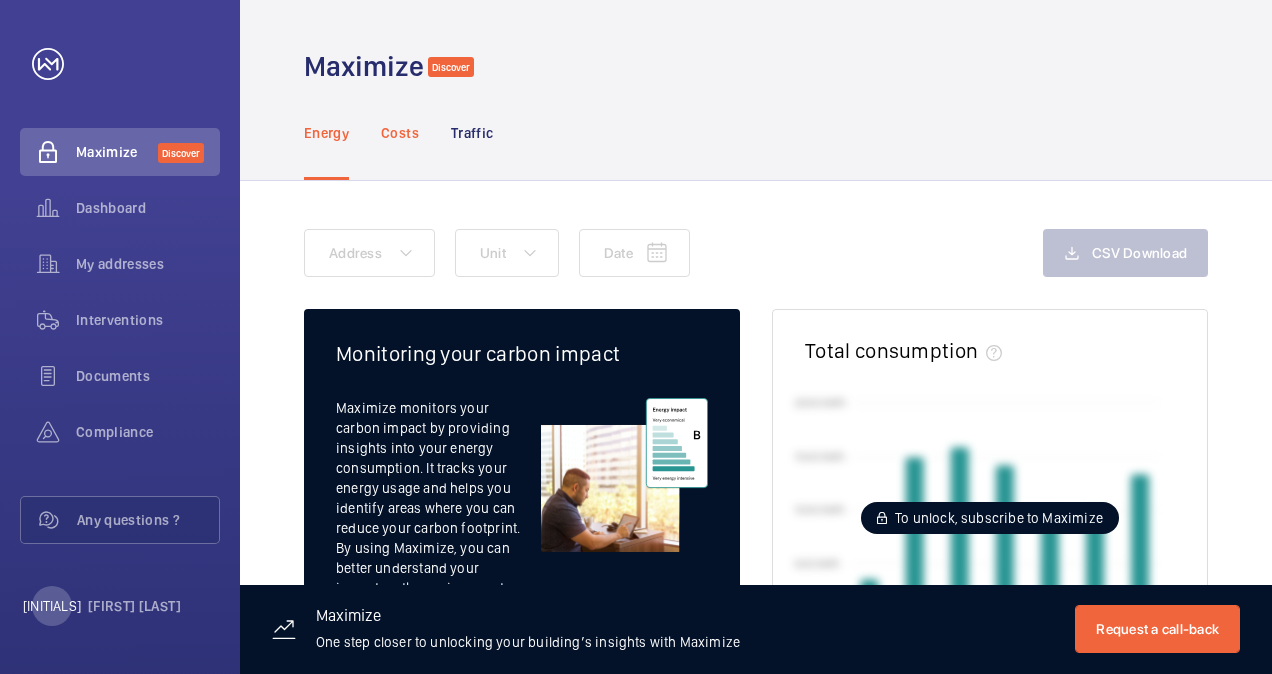 click on "Costs" 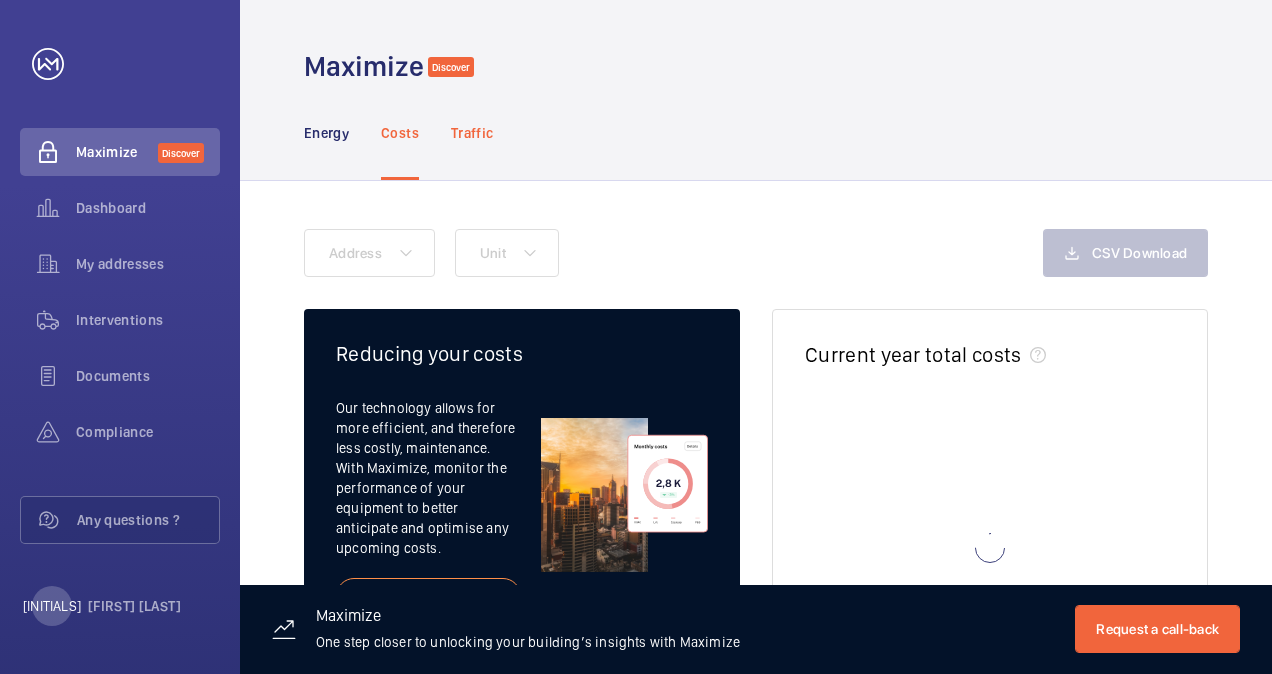 click on "Traffic" 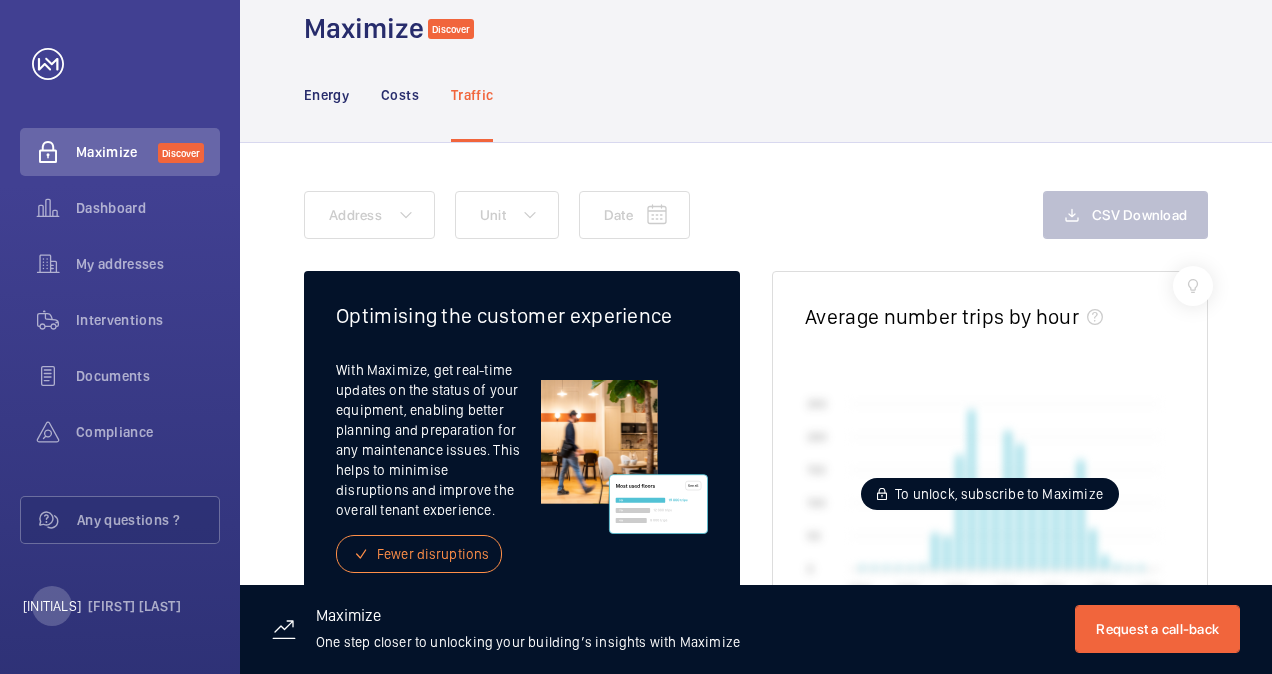 scroll, scrollTop: 0, scrollLeft: 0, axis: both 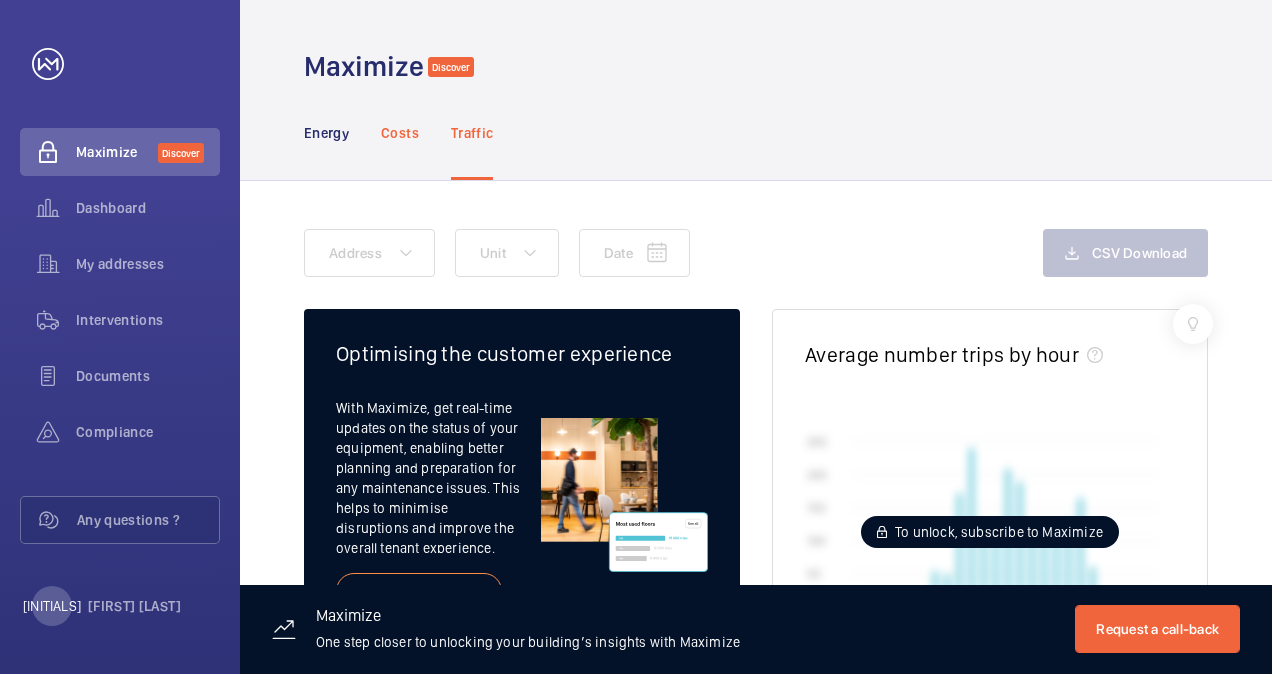 click on "Costs" 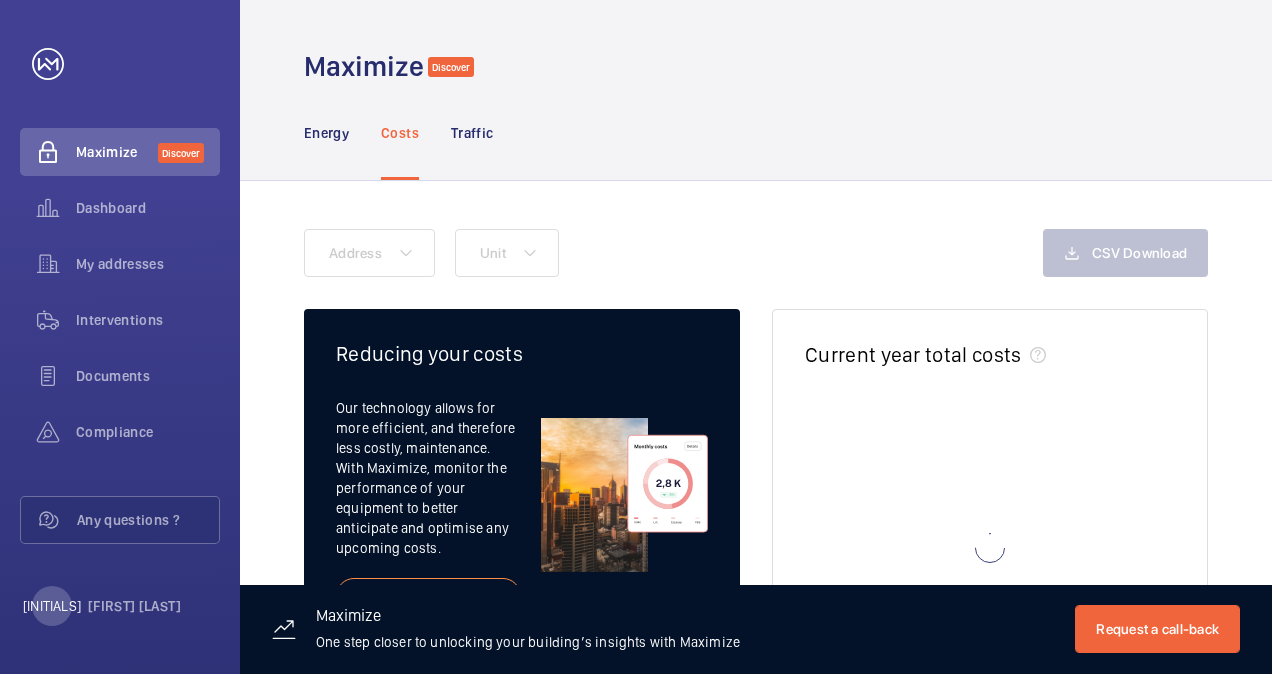 click on "Energy Costs Traffic" 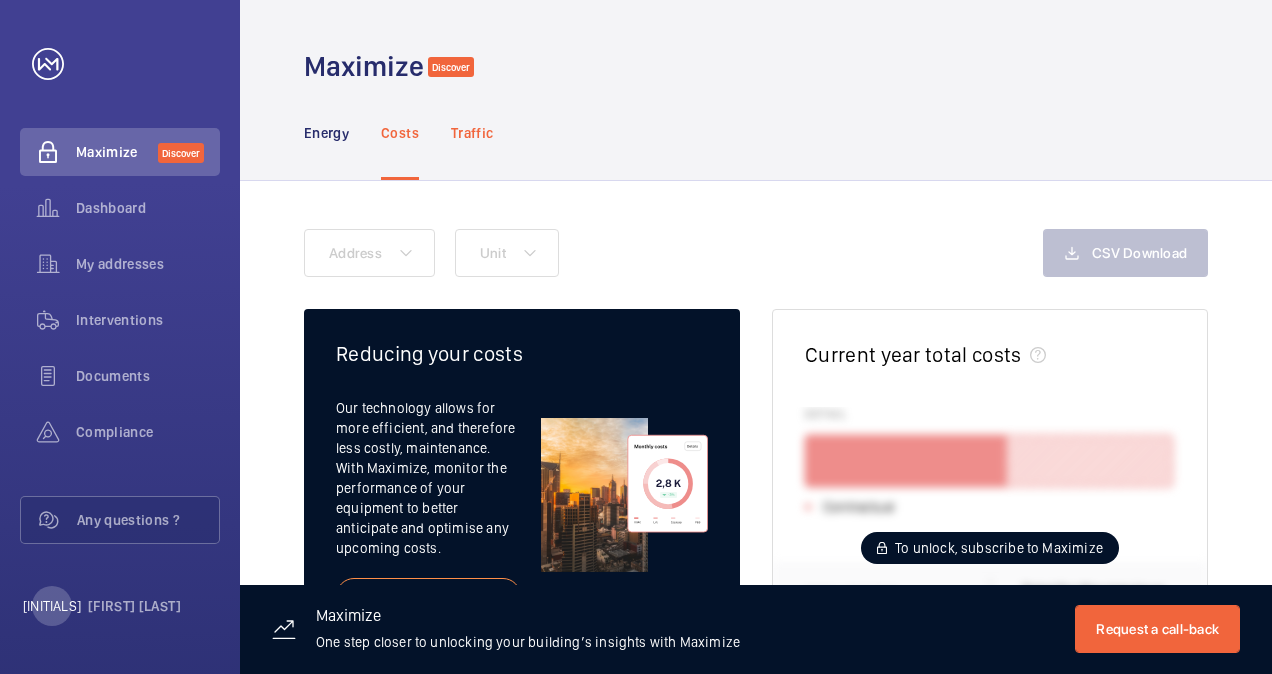 click on "Traffic" 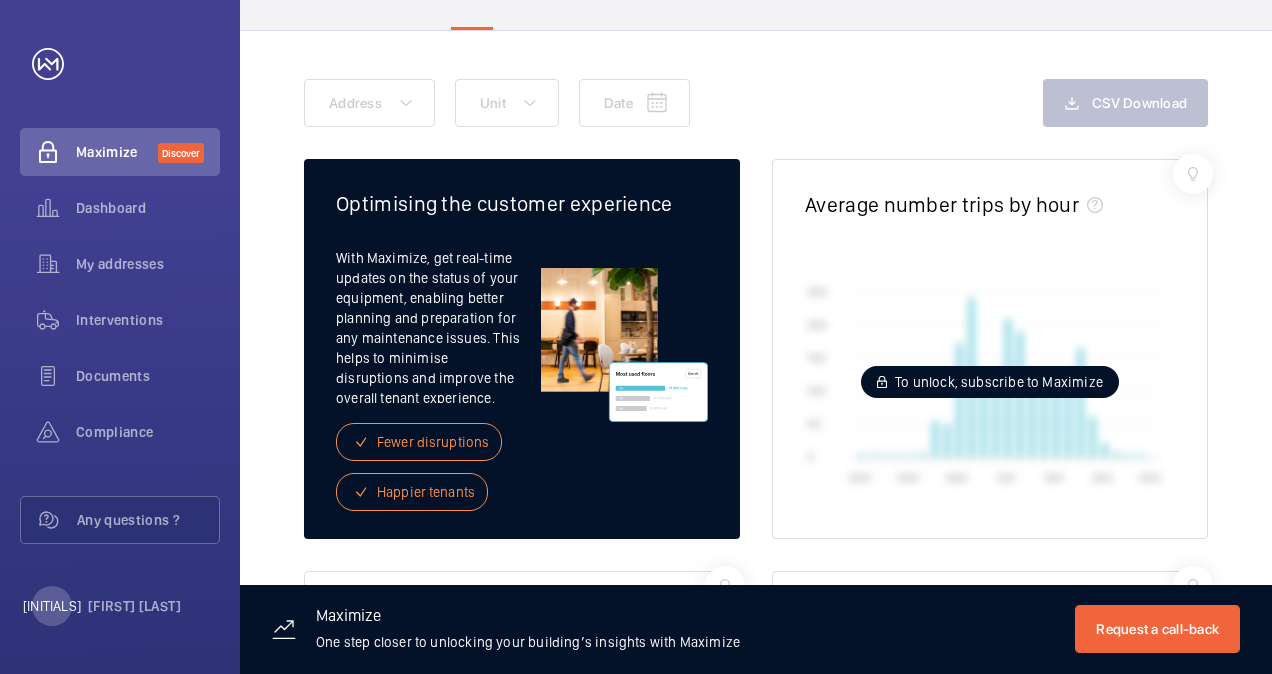 scroll, scrollTop: 0, scrollLeft: 0, axis: both 